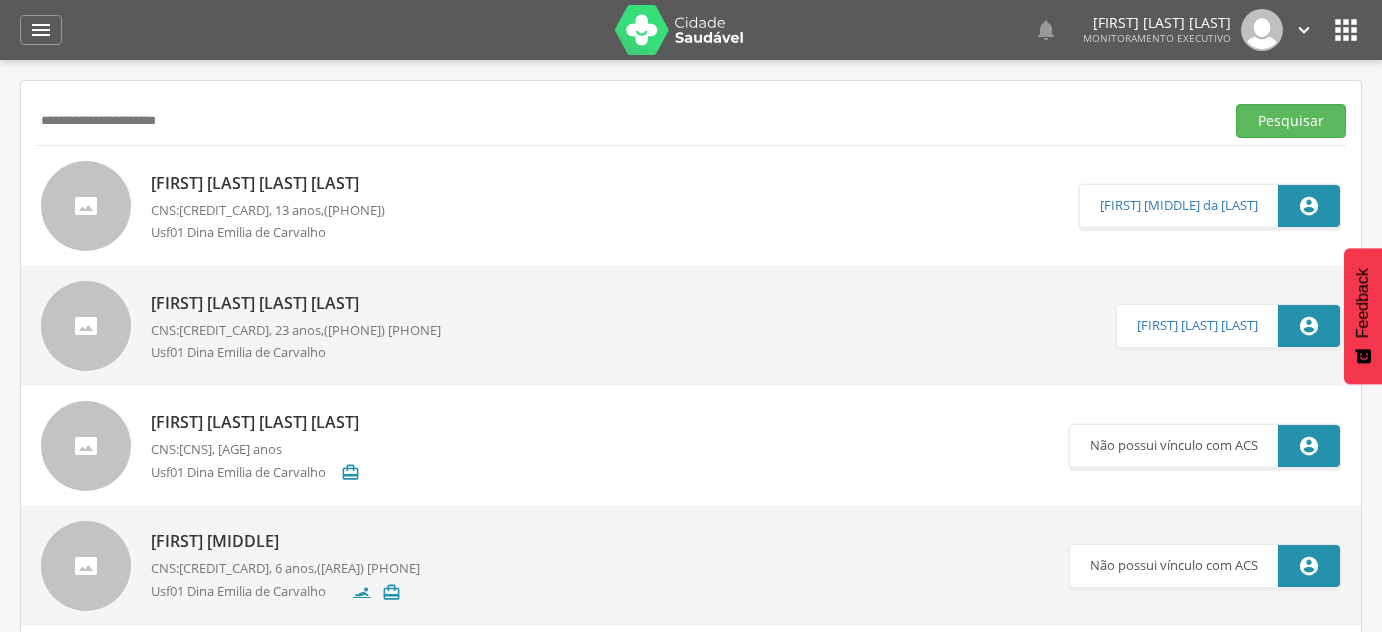 scroll, scrollTop: 0, scrollLeft: 0, axis: both 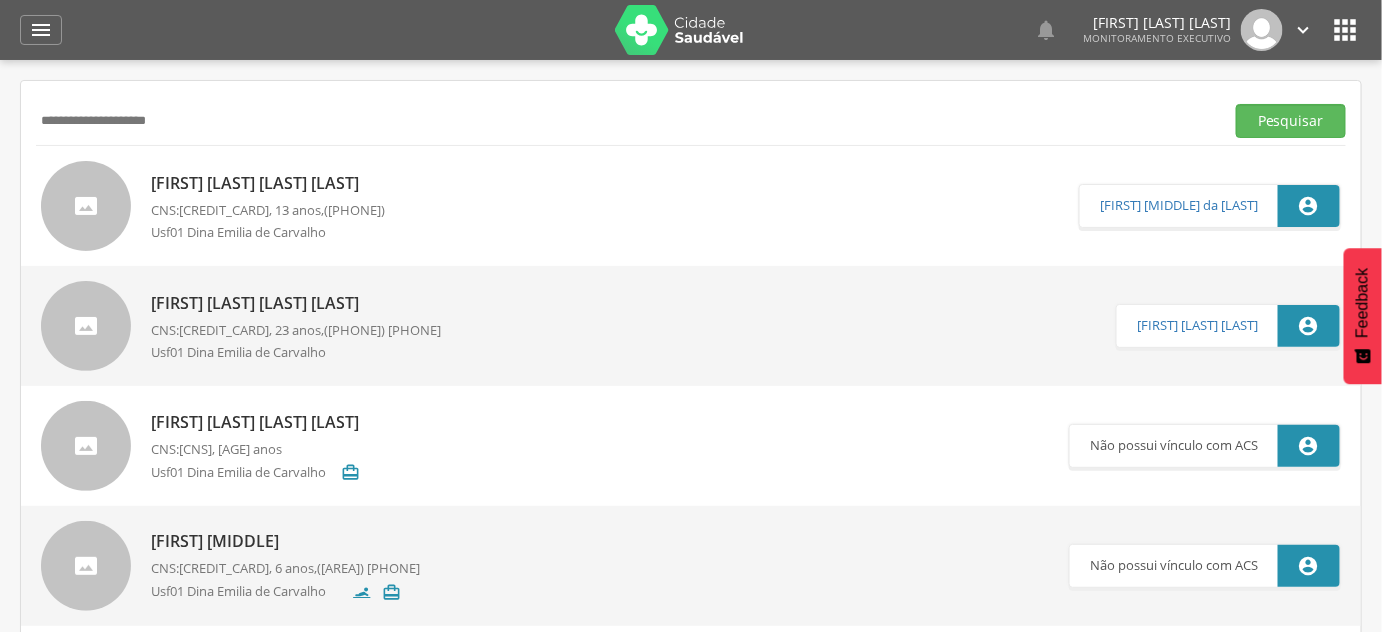 type on "**********" 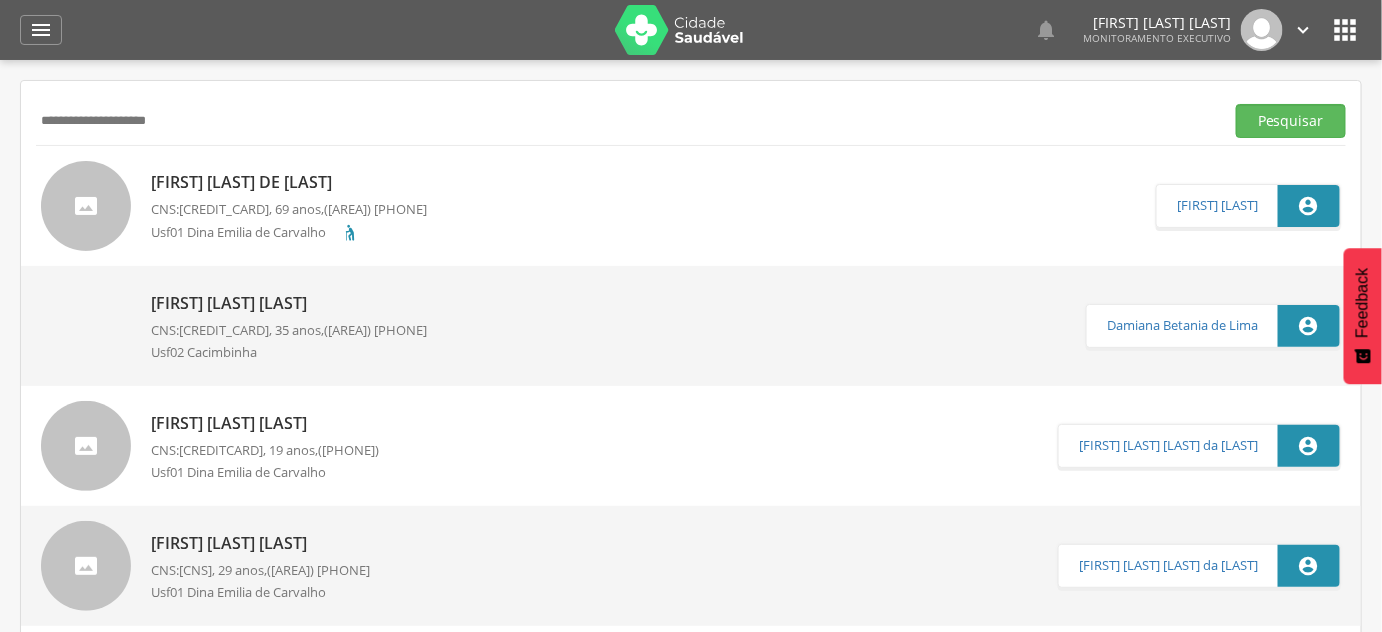 click on "[CREDIT_CARD]" at bounding box center [224, 209] 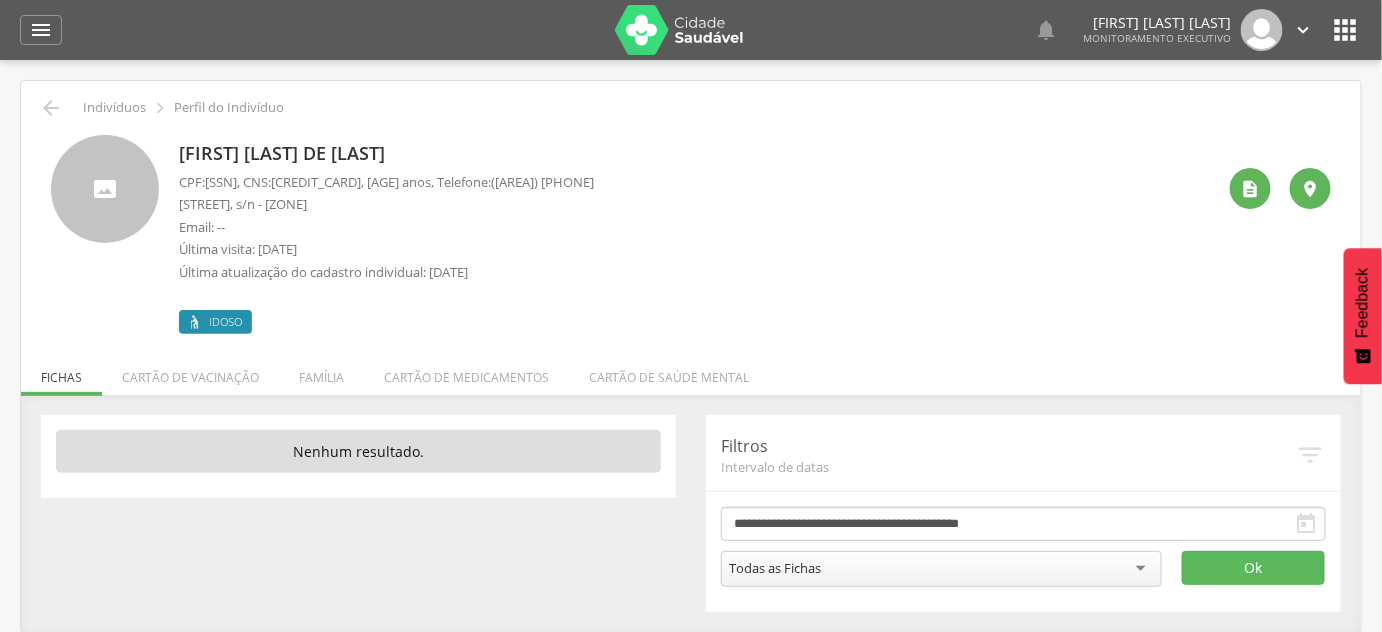 click on "
Indivíduos

Perfil do Indivíduo" at bounding box center [691, 108] 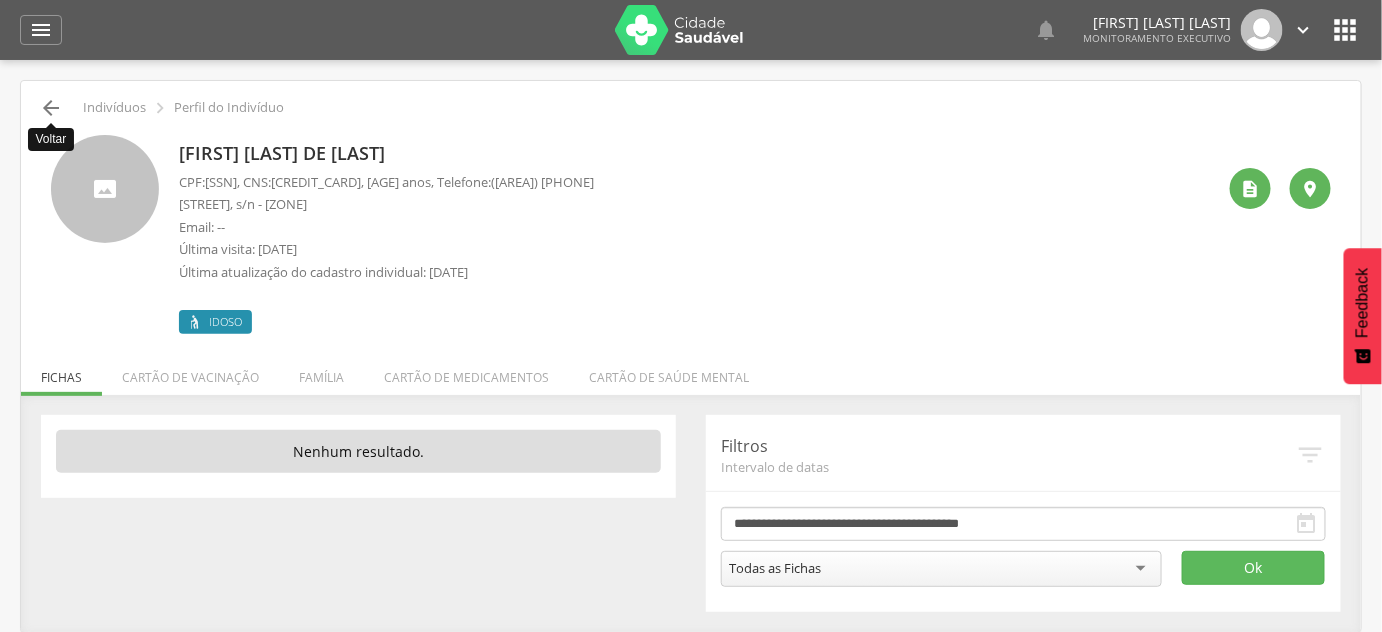 click on "" at bounding box center [51, 108] 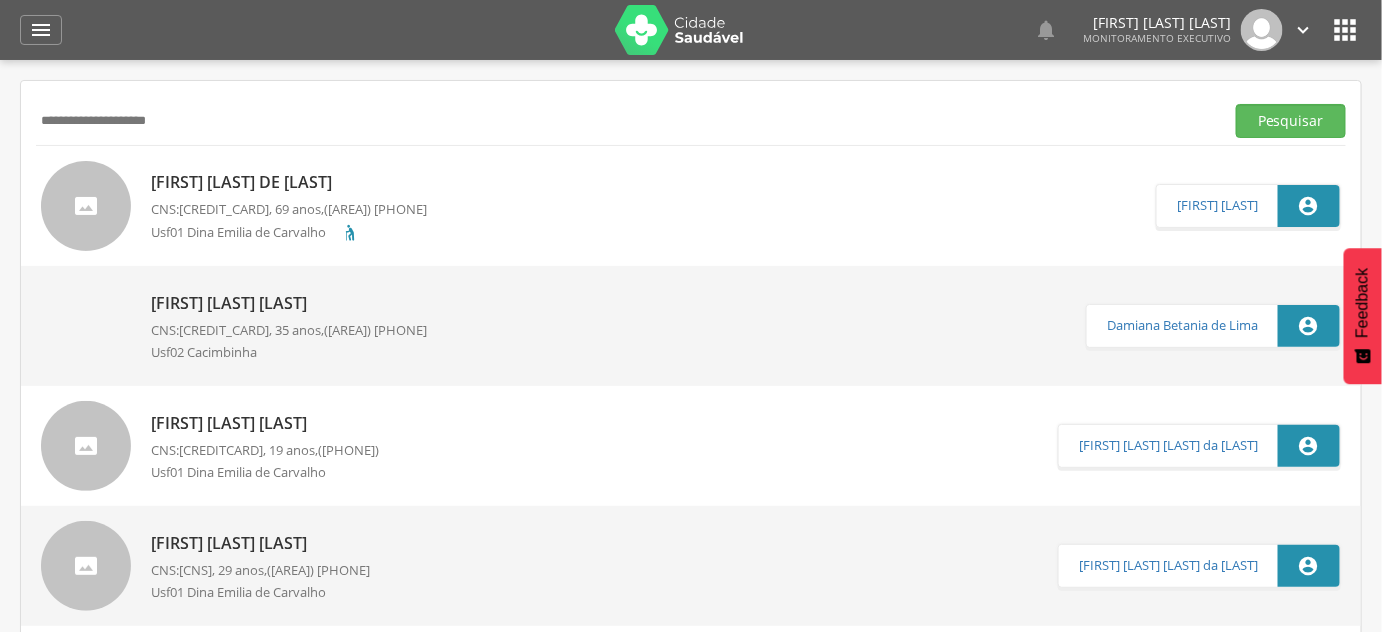click on "**********" at bounding box center [626, 121] 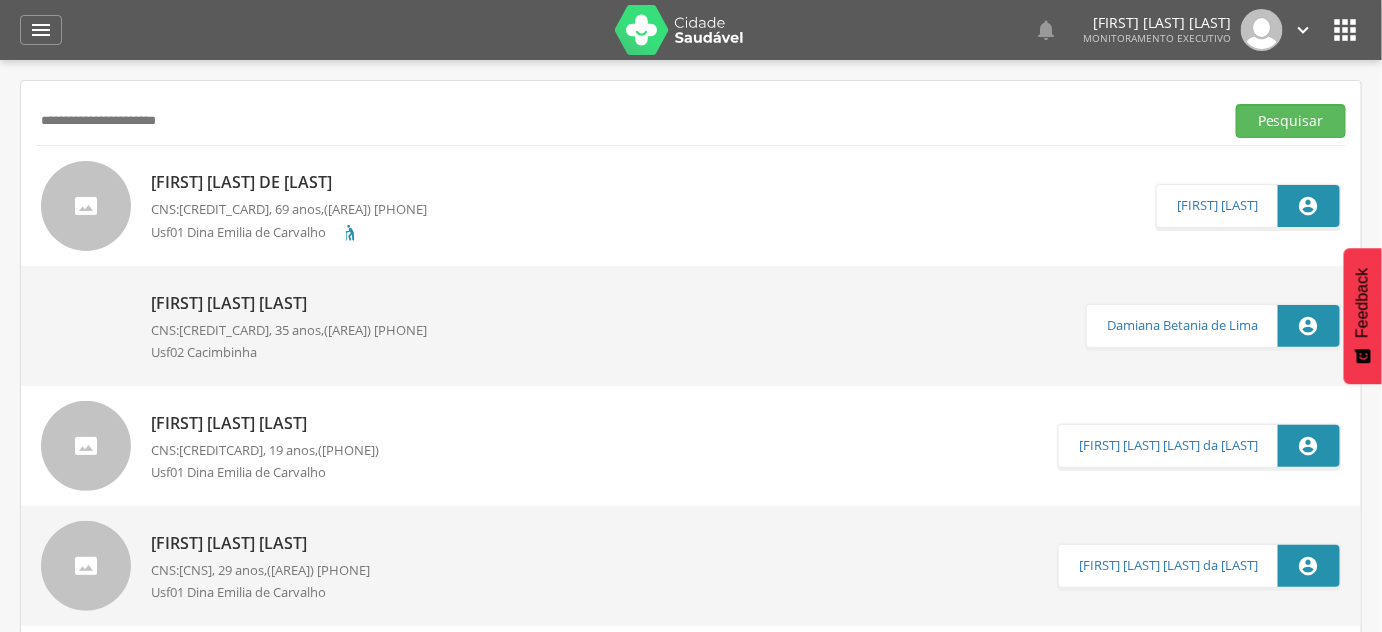 click on "Pesquisar" at bounding box center (1291, 121) 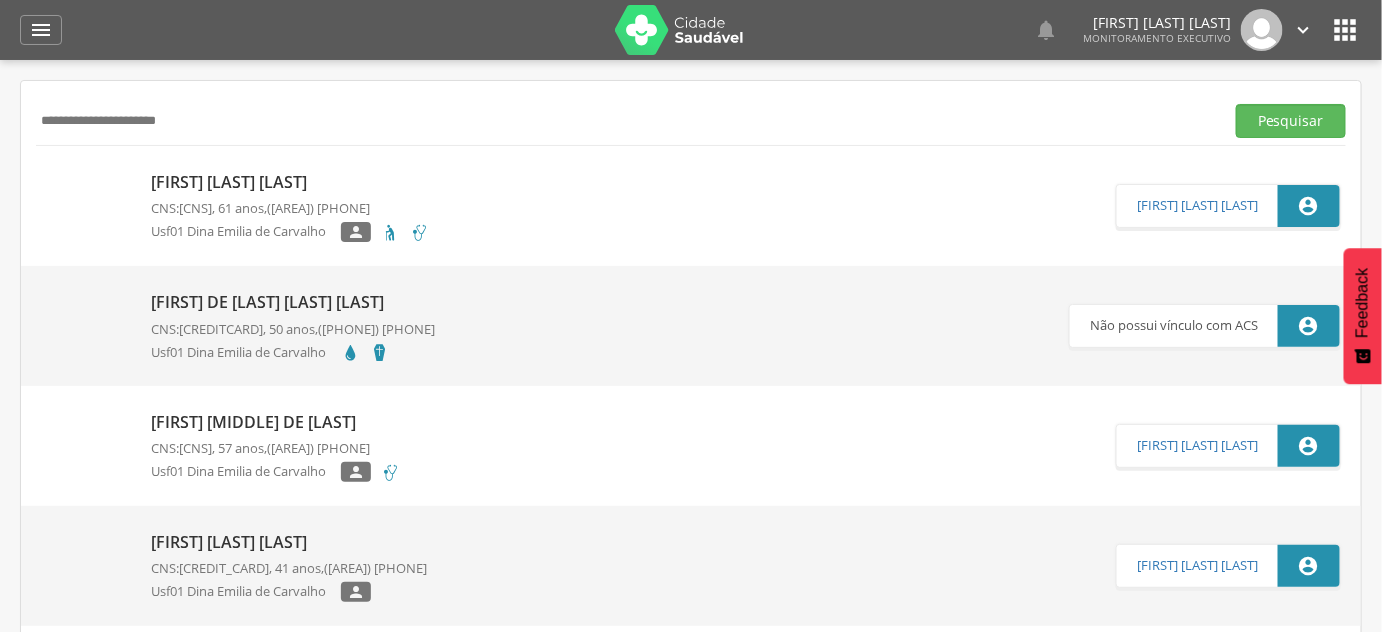 click on "[FIRST] [LAST] de [LAST] CNS:  [CREDIT_CARD] , [AGE] anos,  ([PHONE]) Usf01 [FIRST] [LAST] de [LAST] " at bounding box center (290, 206) 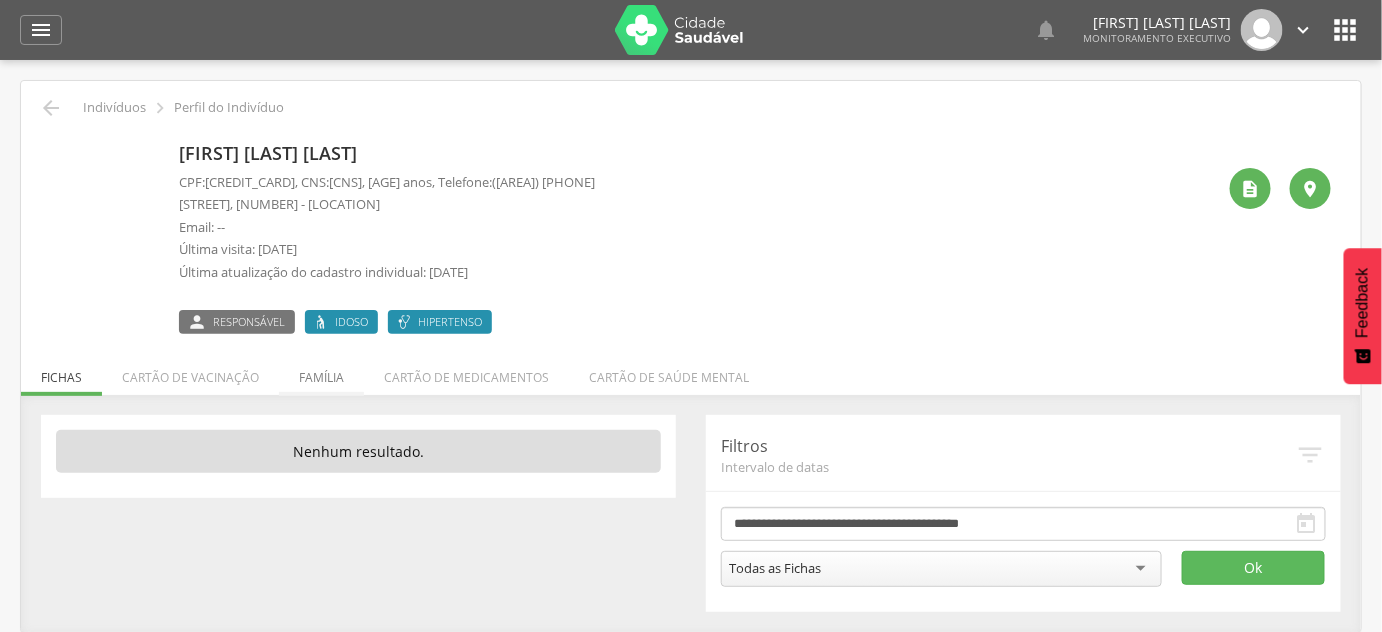 click on "Família" at bounding box center (321, 372) 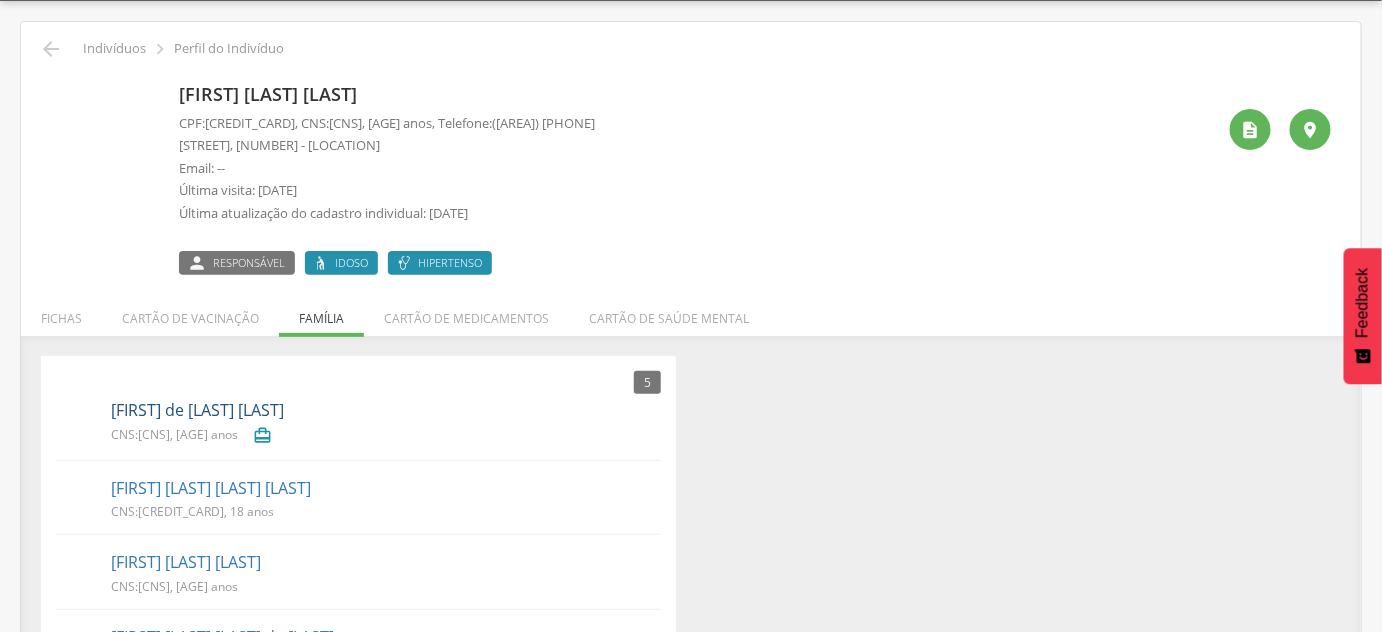 scroll, scrollTop: 90, scrollLeft: 0, axis: vertical 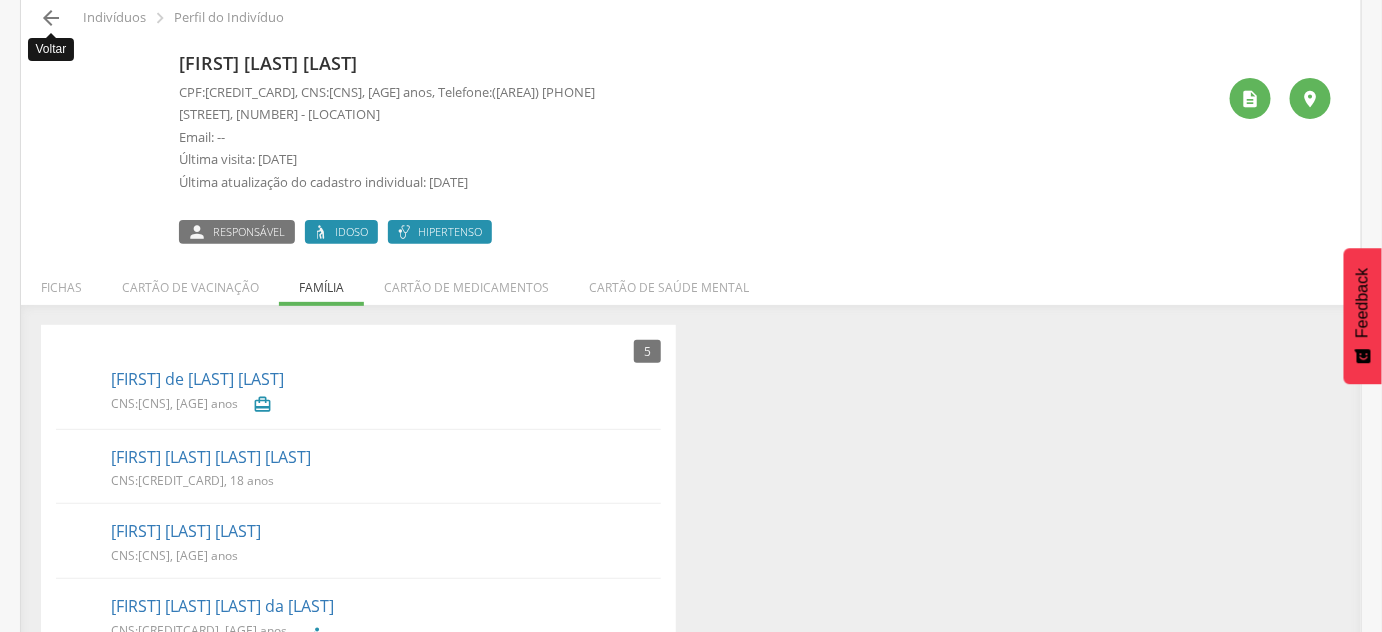 click on "" at bounding box center (51, 18) 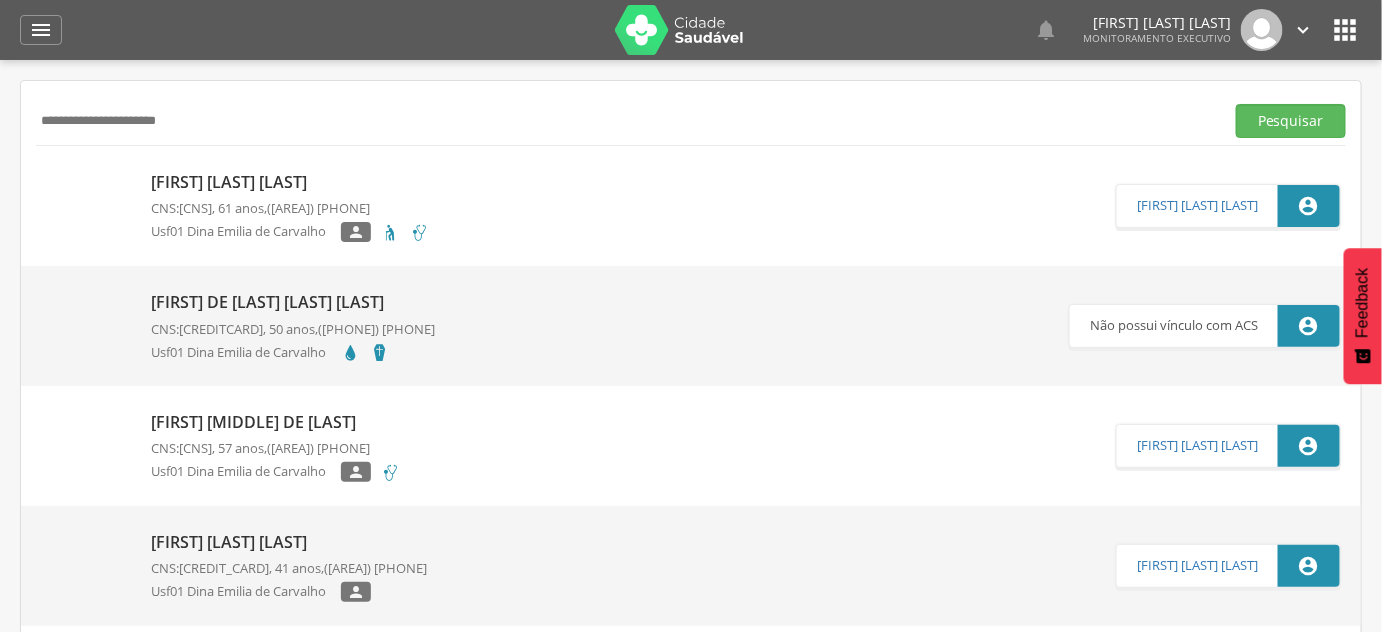 click on "**********" at bounding box center [626, 121] 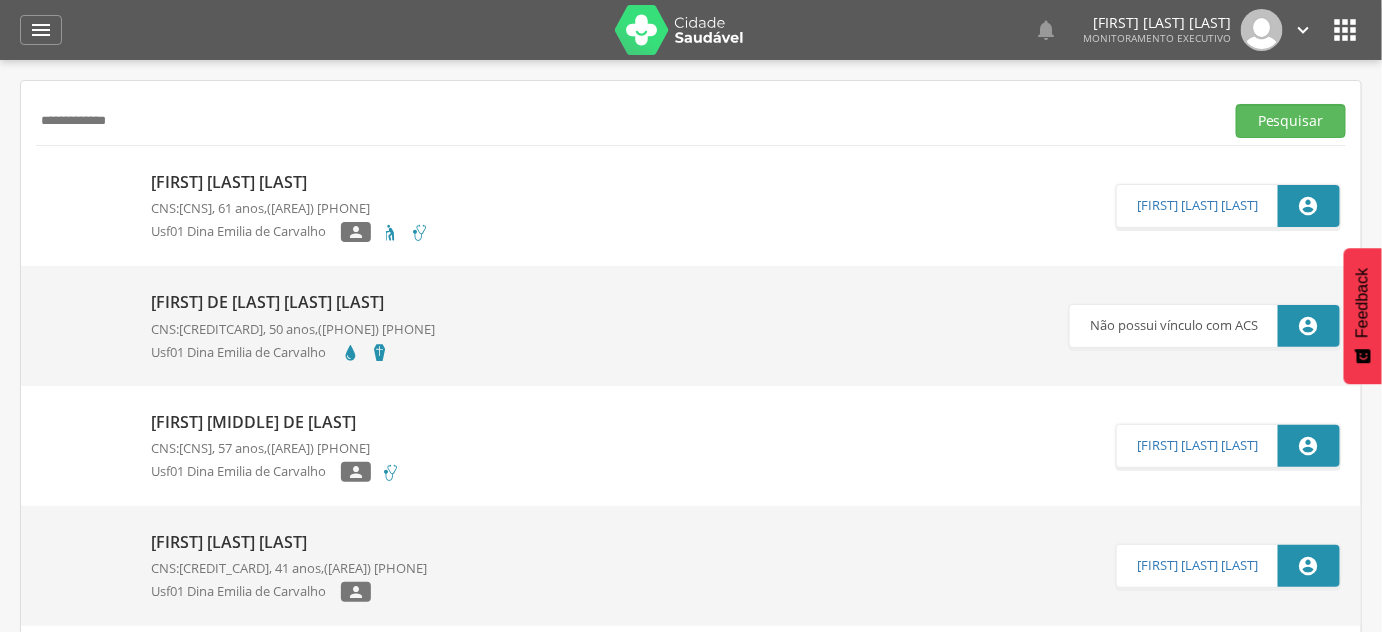 click on "**********" at bounding box center [626, 121] 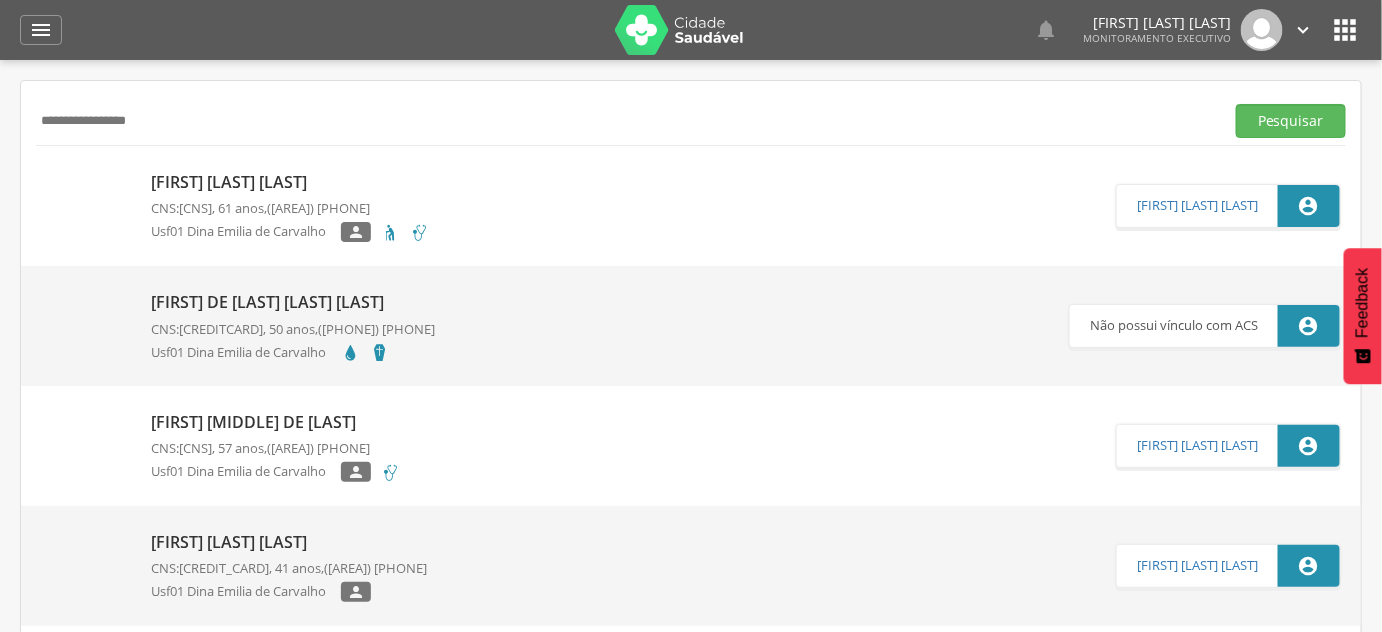 drag, startPoint x: 130, startPoint y: 123, endPoint x: 248, endPoint y: 135, distance: 118.6086 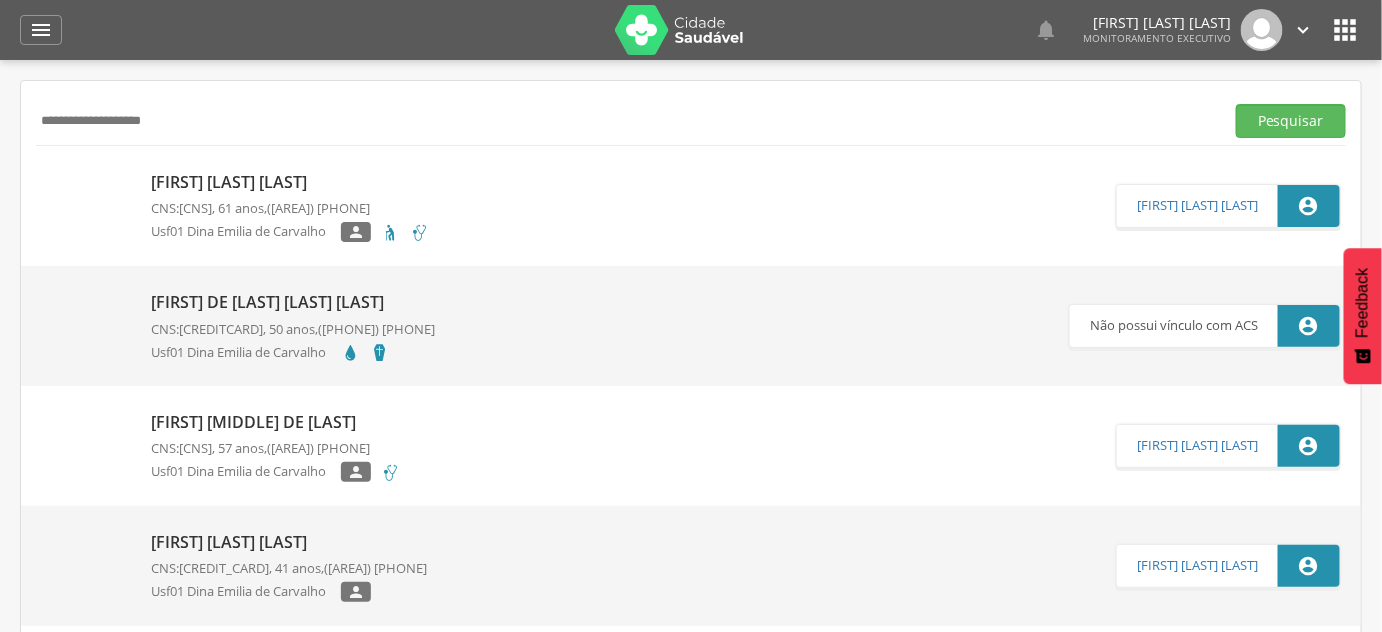 click on "Pesquisar" at bounding box center (1291, 121) 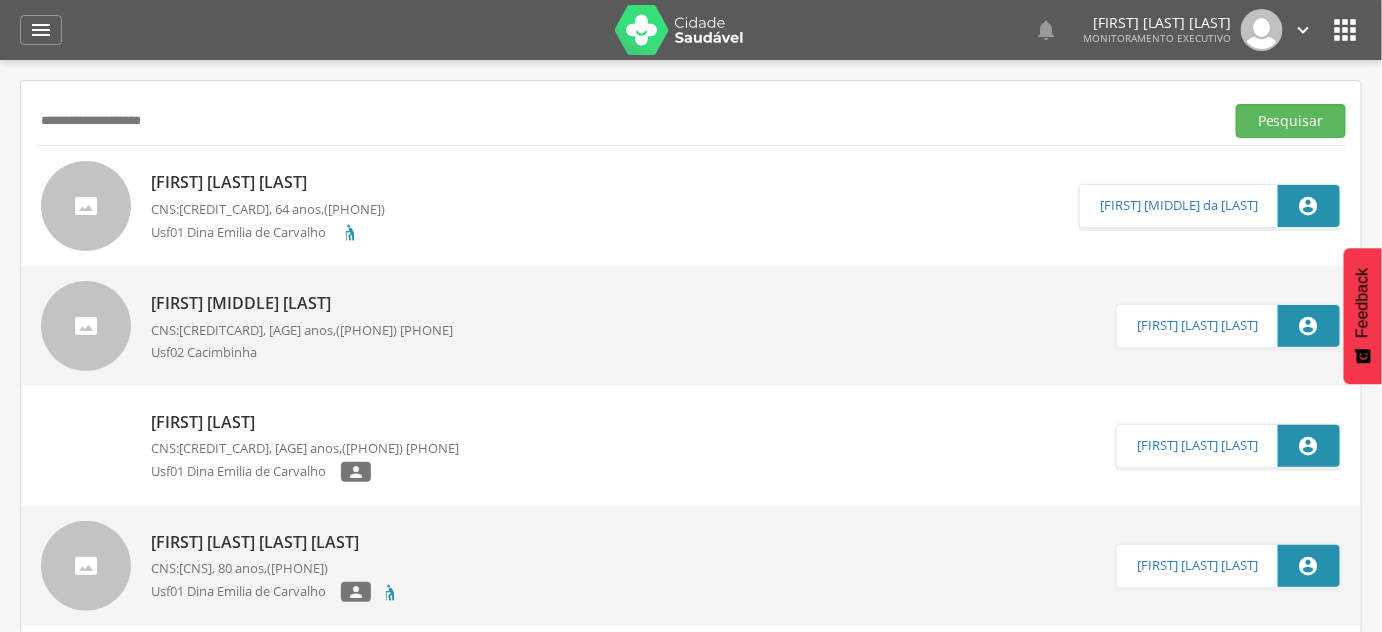click on "**********" at bounding box center [691, 120] 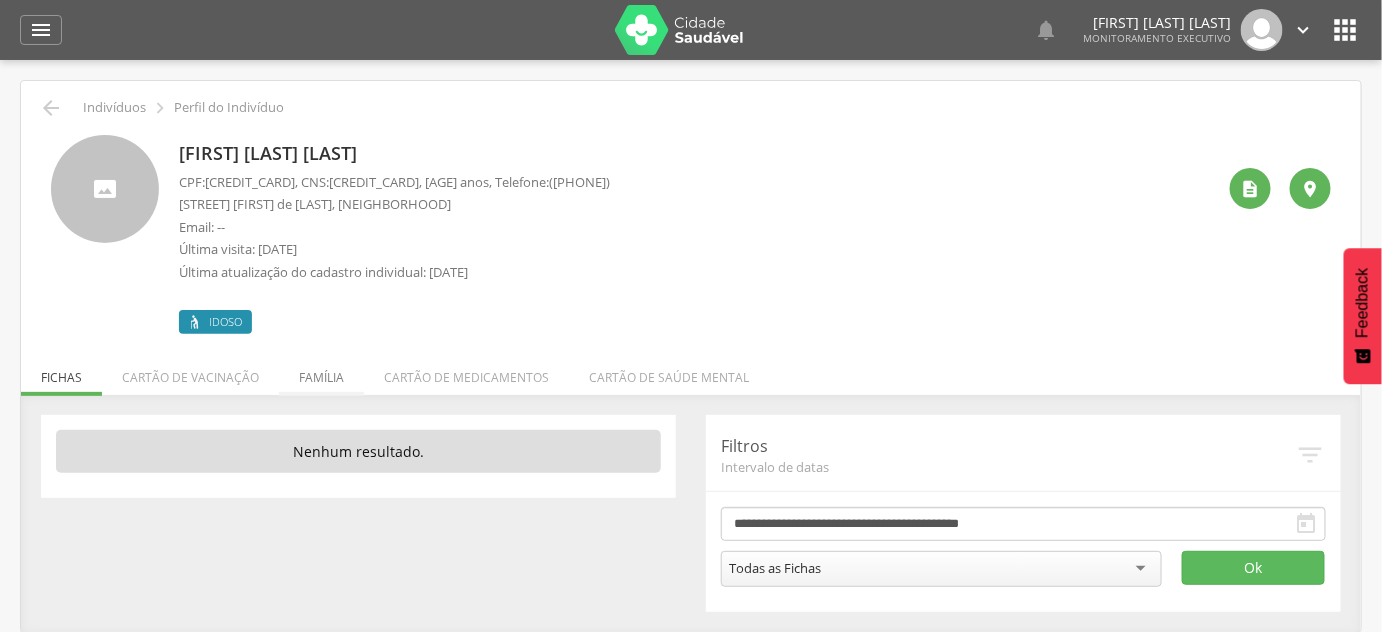click on "Família" at bounding box center (321, 372) 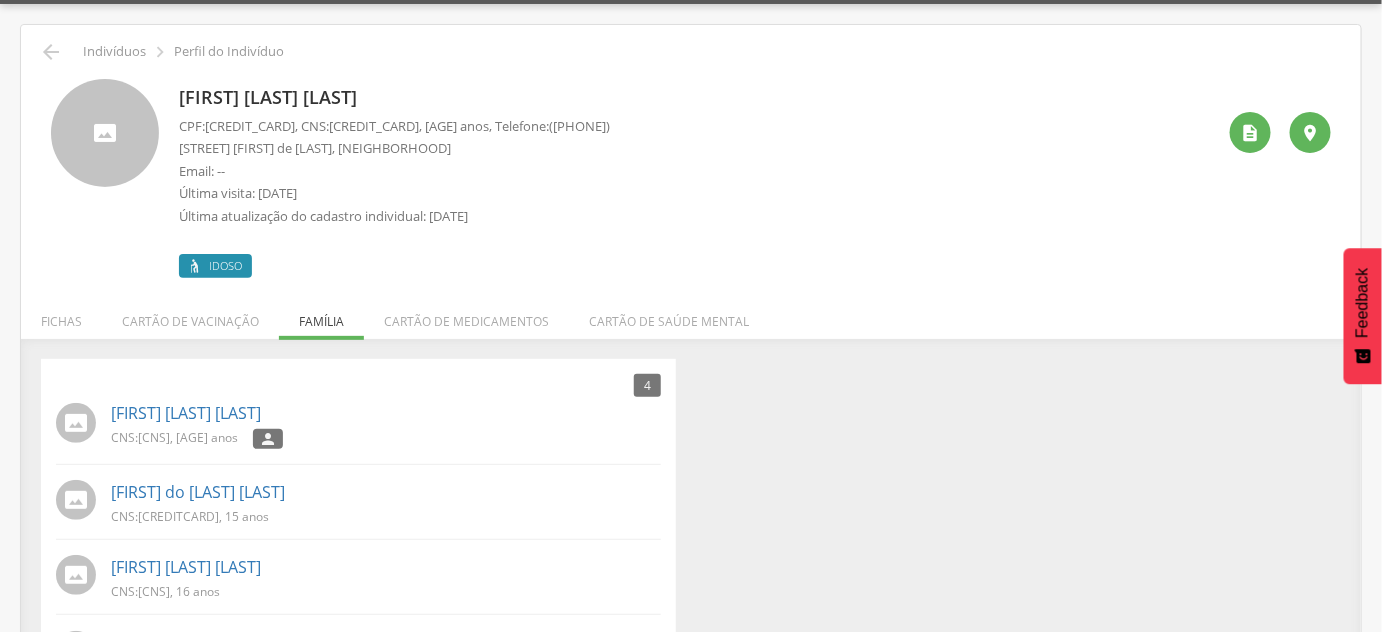 scroll, scrollTop: 0, scrollLeft: 0, axis: both 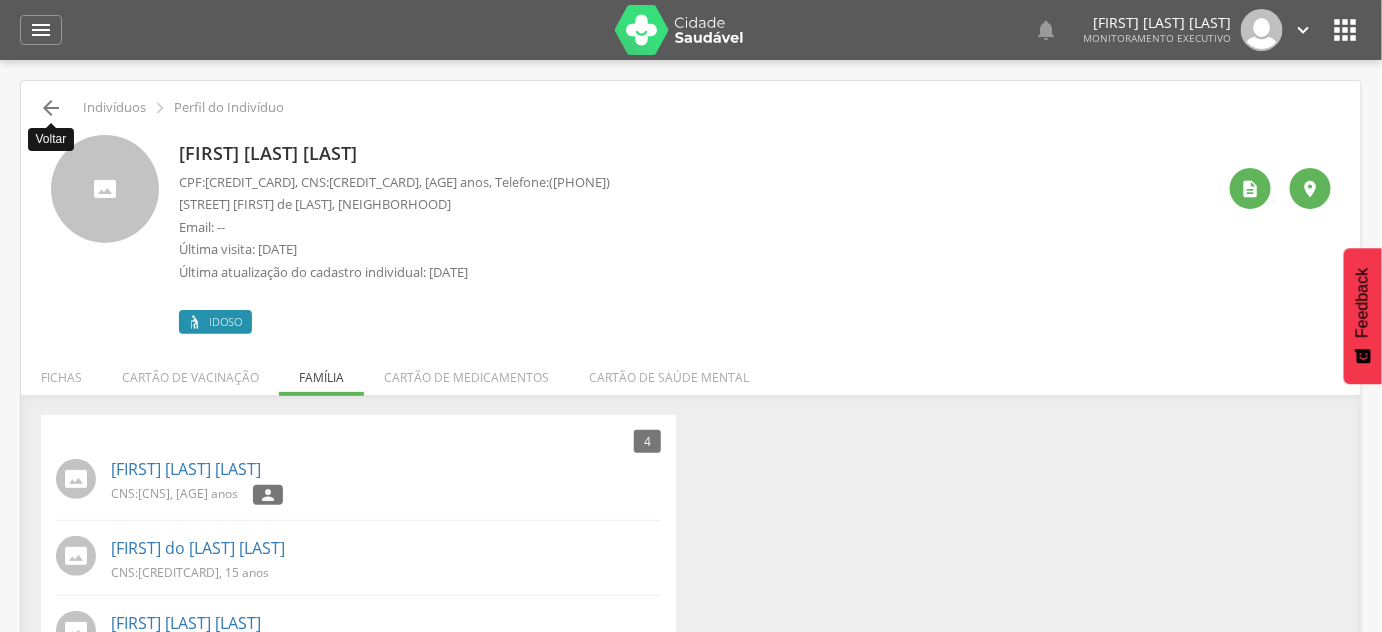 click on "" at bounding box center (51, 108) 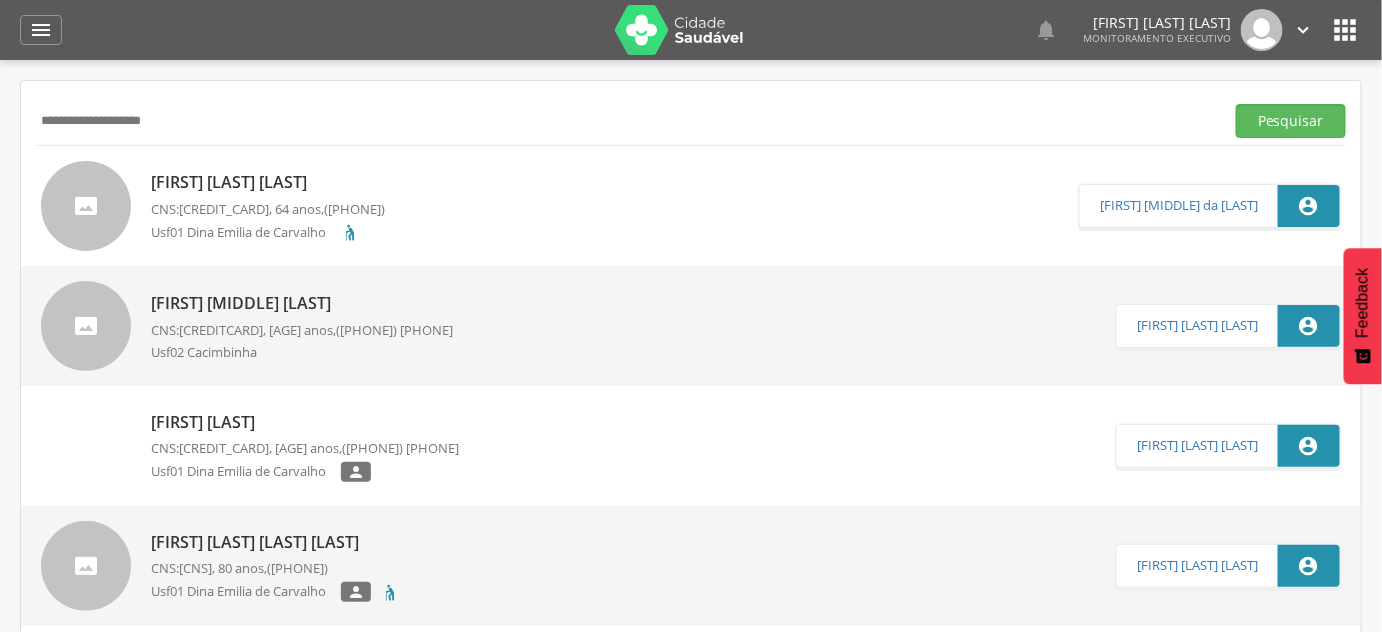click on "**********" at bounding box center [626, 121] 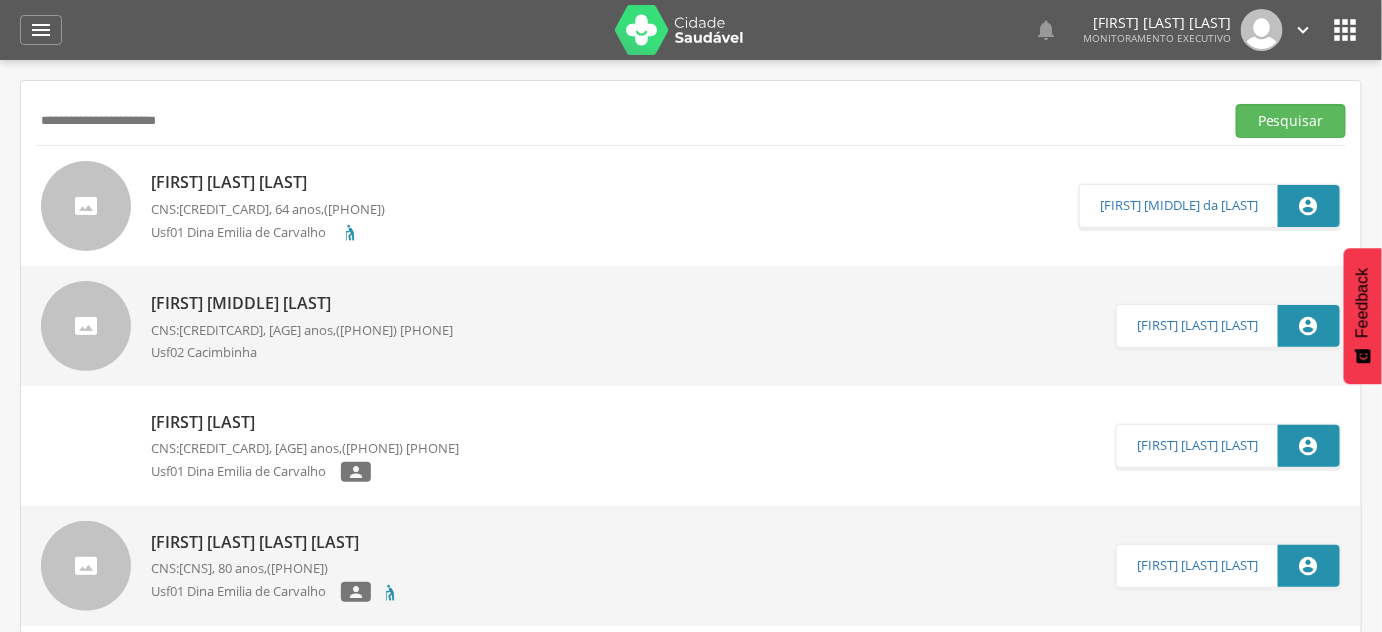 click on "Pesquisar" at bounding box center [1291, 121] 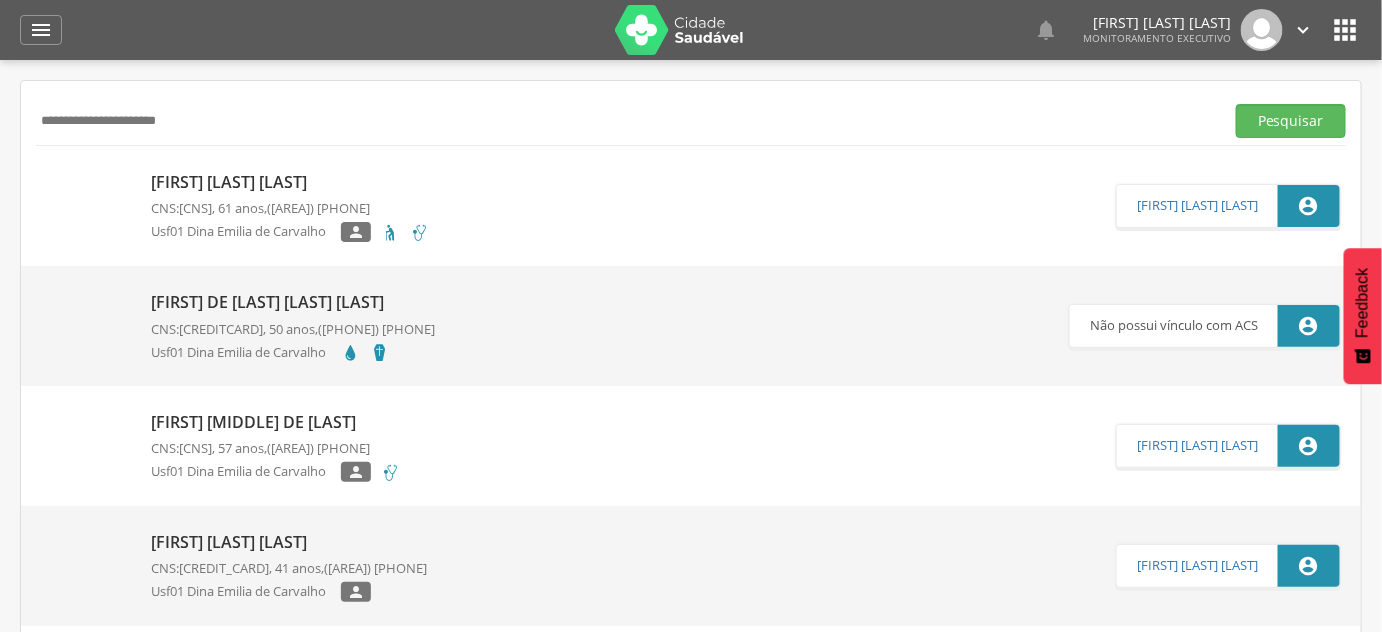 click on "**********" at bounding box center [626, 121] 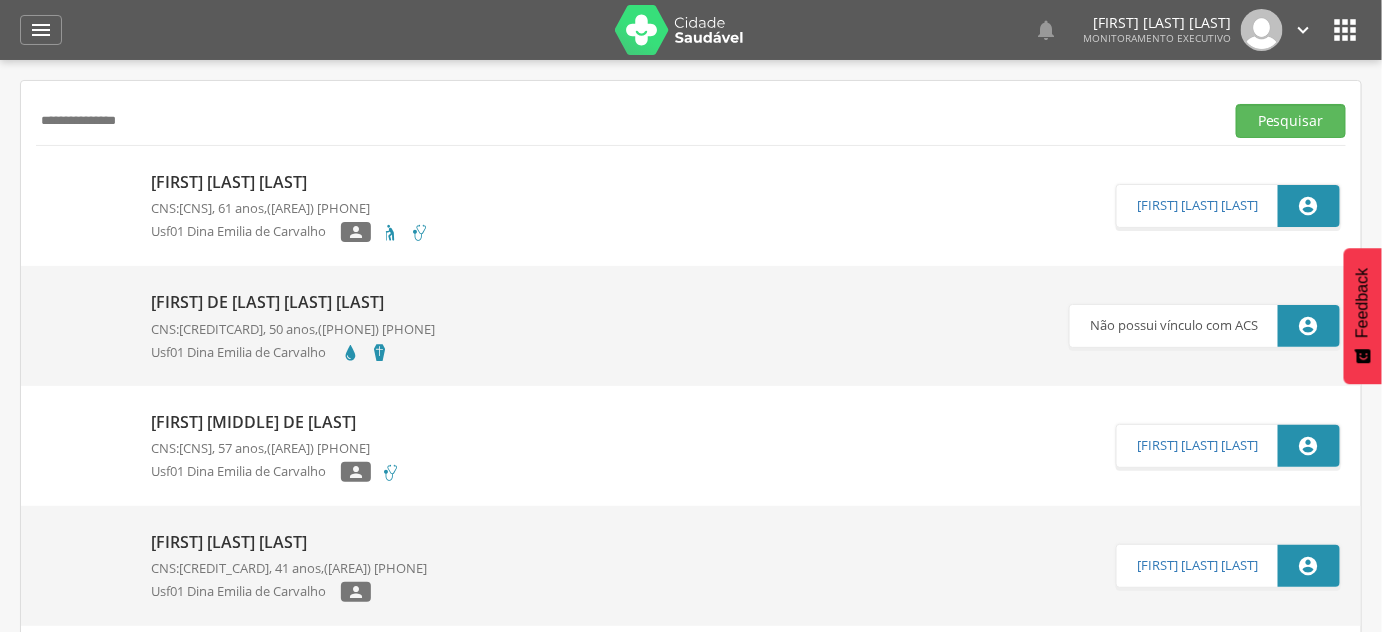 type on "**********" 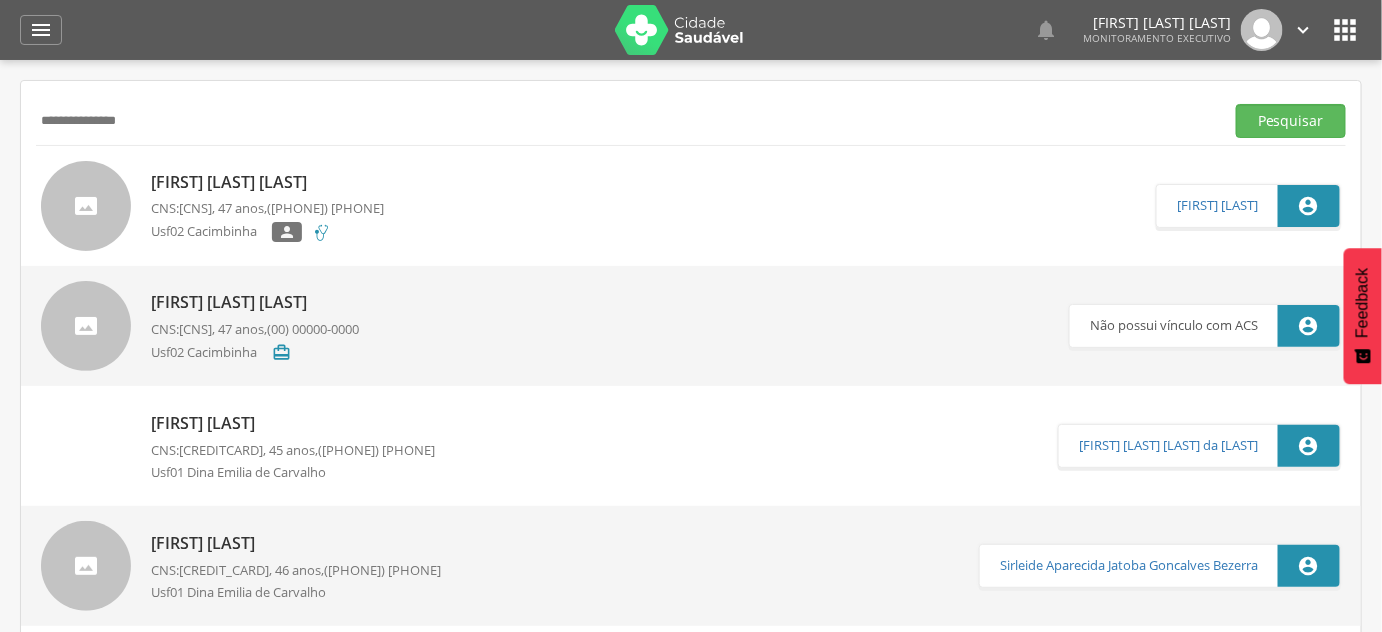 click on "[FIRST] [LAST] [LAST]" at bounding box center [267, 182] 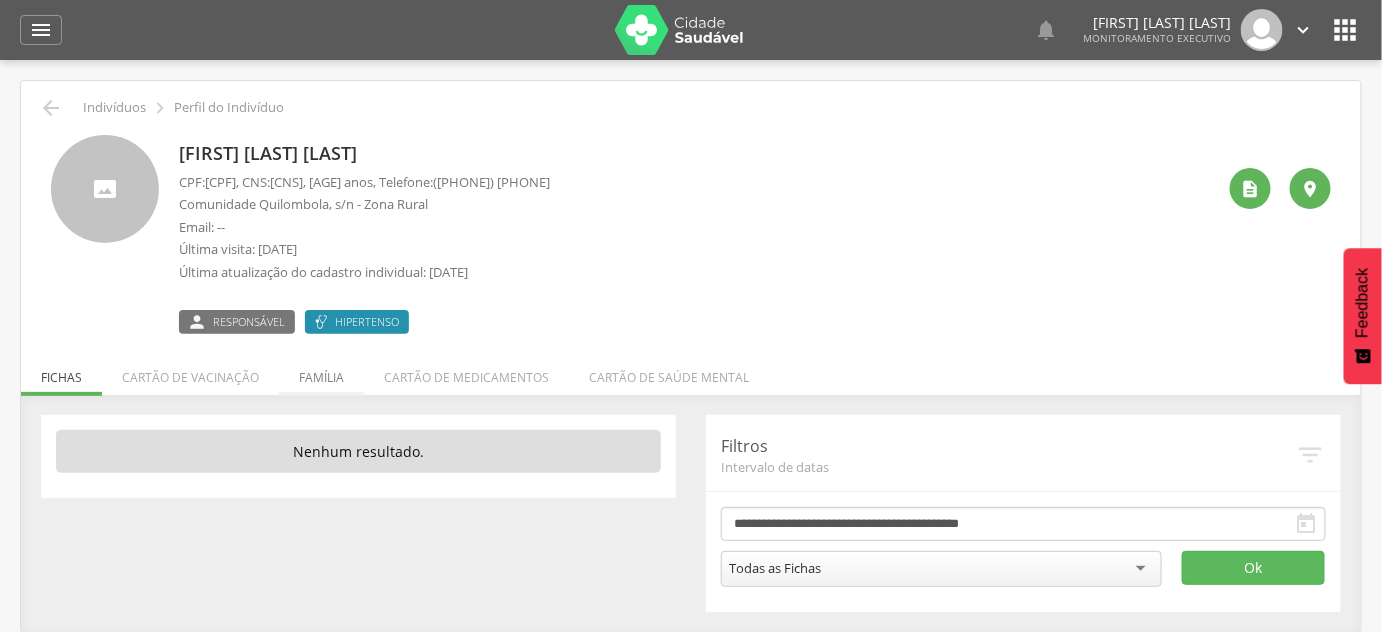 click on "Família" at bounding box center [321, 372] 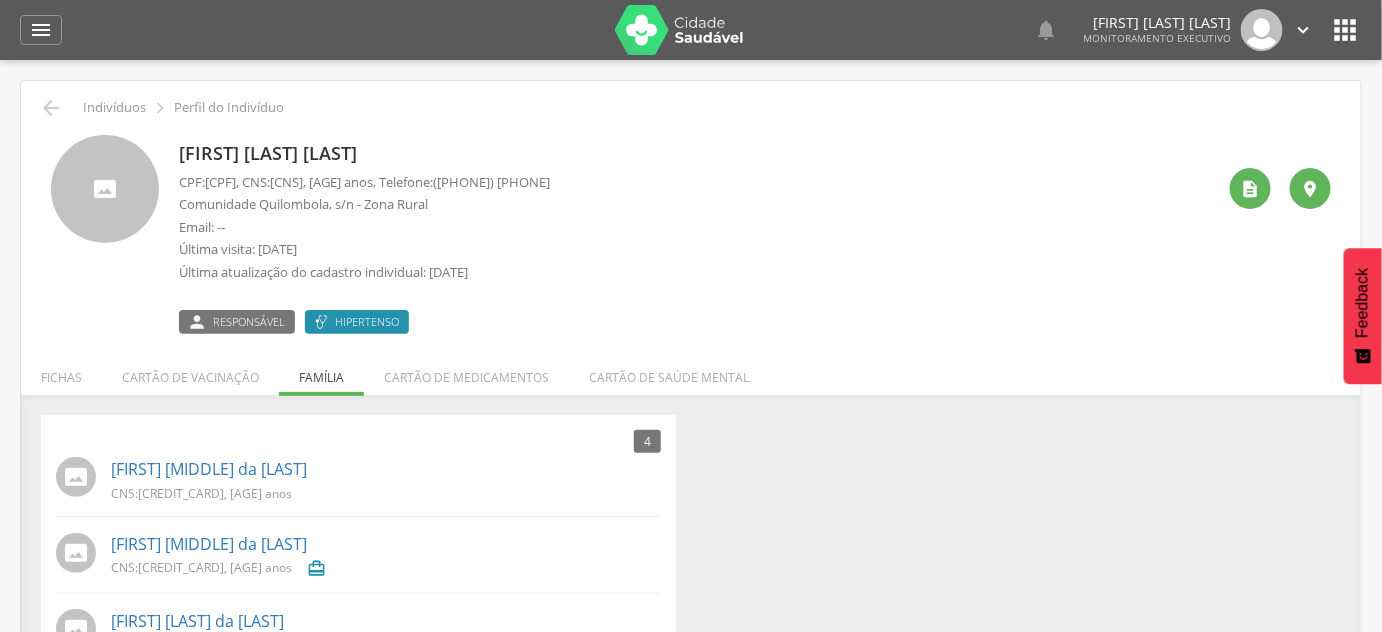 click on "[FIRST] [LAST] [LAST]" at bounding box center [364, 154] 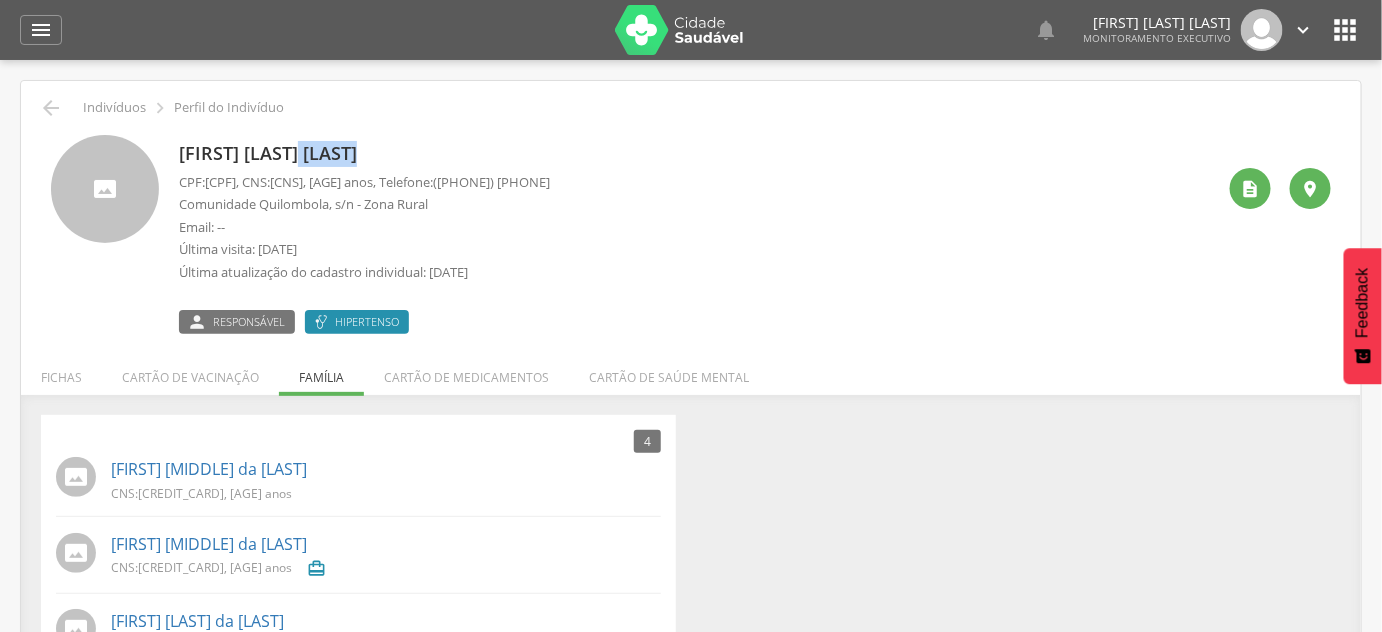 click on "[FIRST] [LAST] [LAST]" at bounding box center (364, 154) 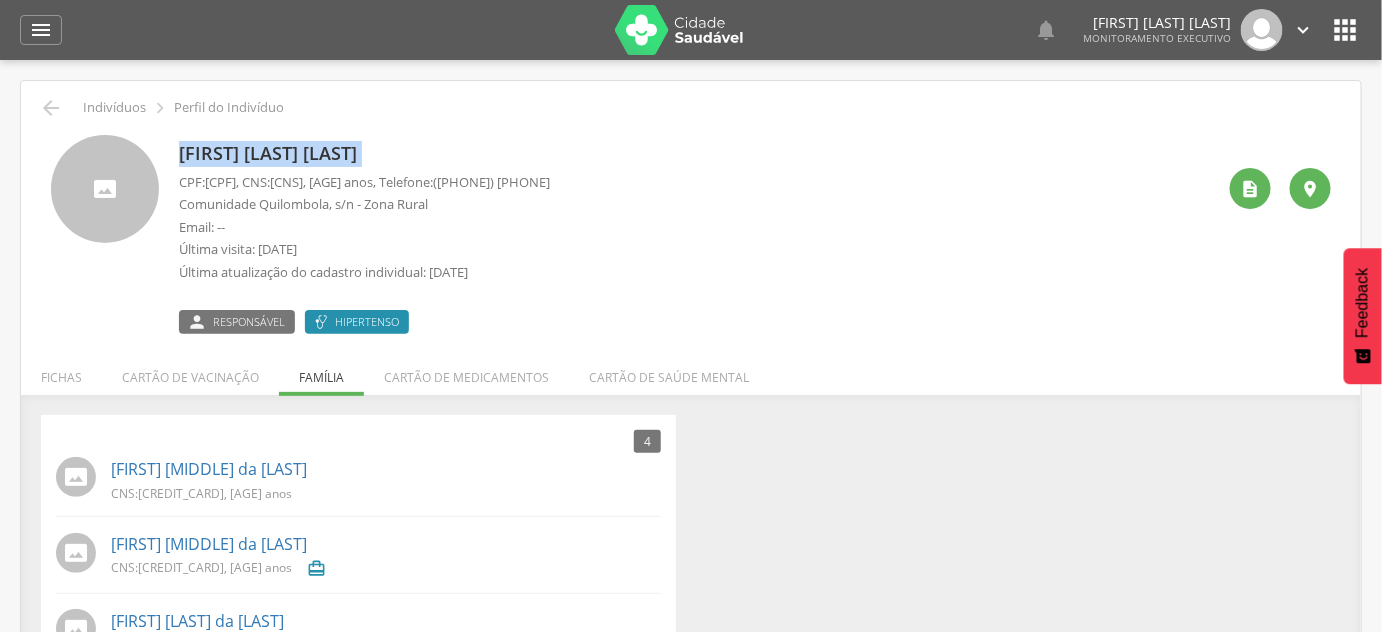 click on "[FIRST] [LAST] [LAST]" at bounding box center [364, 154] 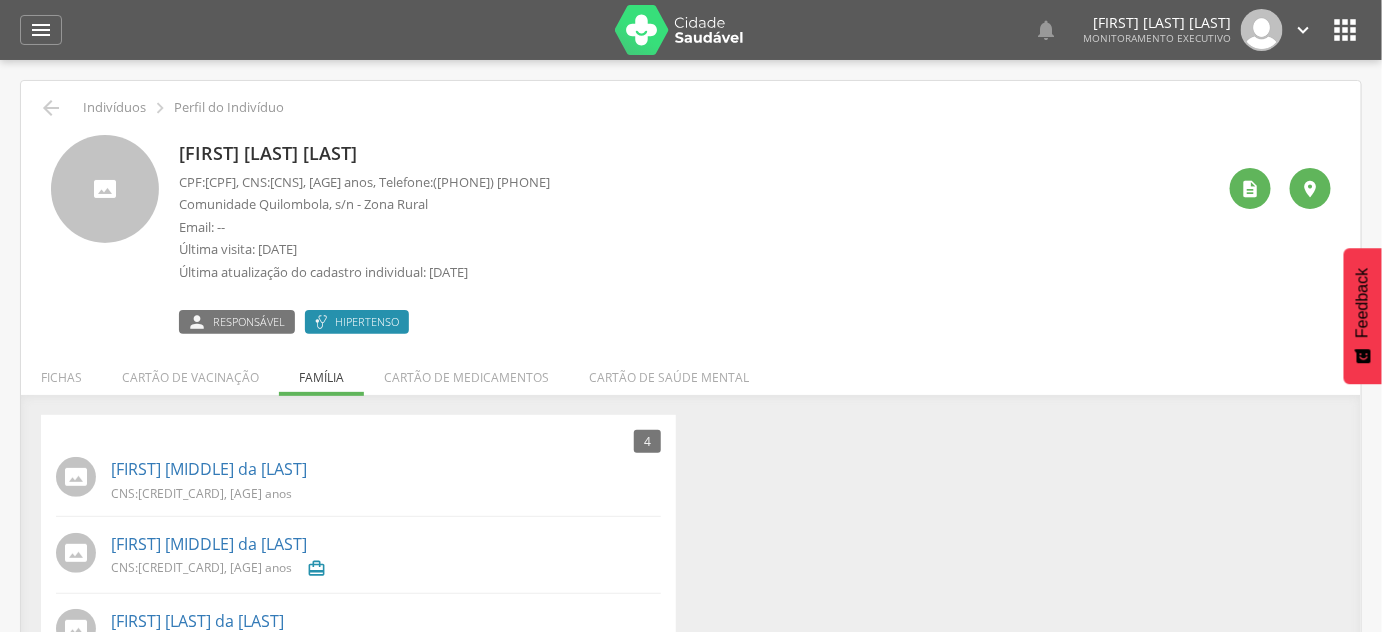 click on "[FIRST] [LAST] [LAST]
CPF:  [CPF] , CNS:  [CNS] , [AGE] anos, Telefone:  ([PHONE]) [PHONE] [LOCATION], s/[NUMBER] - [LOCATION] Email: -- Última visita: [DATE] Última atualização do cadastro individual: [DATE]
   Responsável   Hipertenso


Fichas
Cartão de vacinação
Família
Cartão de medicamentos
Cartão de saúde mental
[NUMBER]
Nenhum outro membro da família cadastrado.
[FIRST] [LAST] [LAST]:  [CNS] , [AGE] anos [FIRST] [LAST]:  [CNS] , [AGE] anos [FIRST] [LAST]:  [CNS] , [AGE] anos [FIRST] [LAST]:  [CNS] , [AGE] anos" at bounding box center [691, 427] 